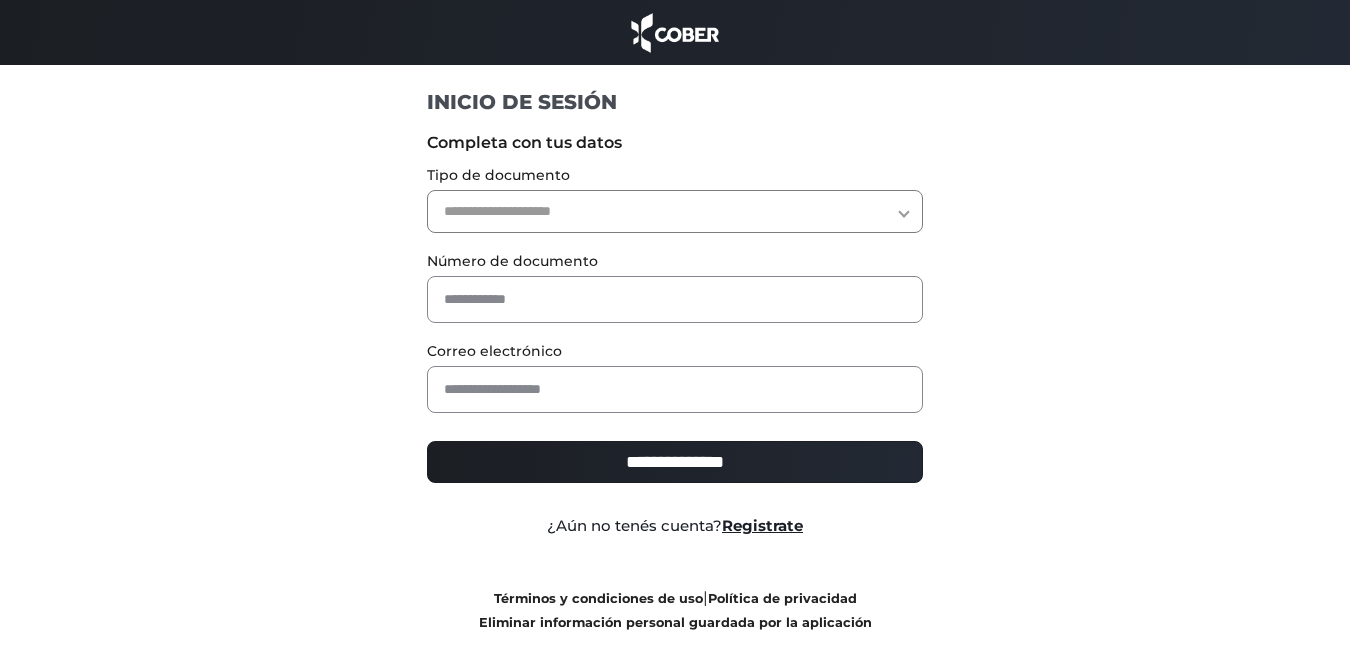 scroll, scrollTop: 0, scrollLeft: 0, axis: both 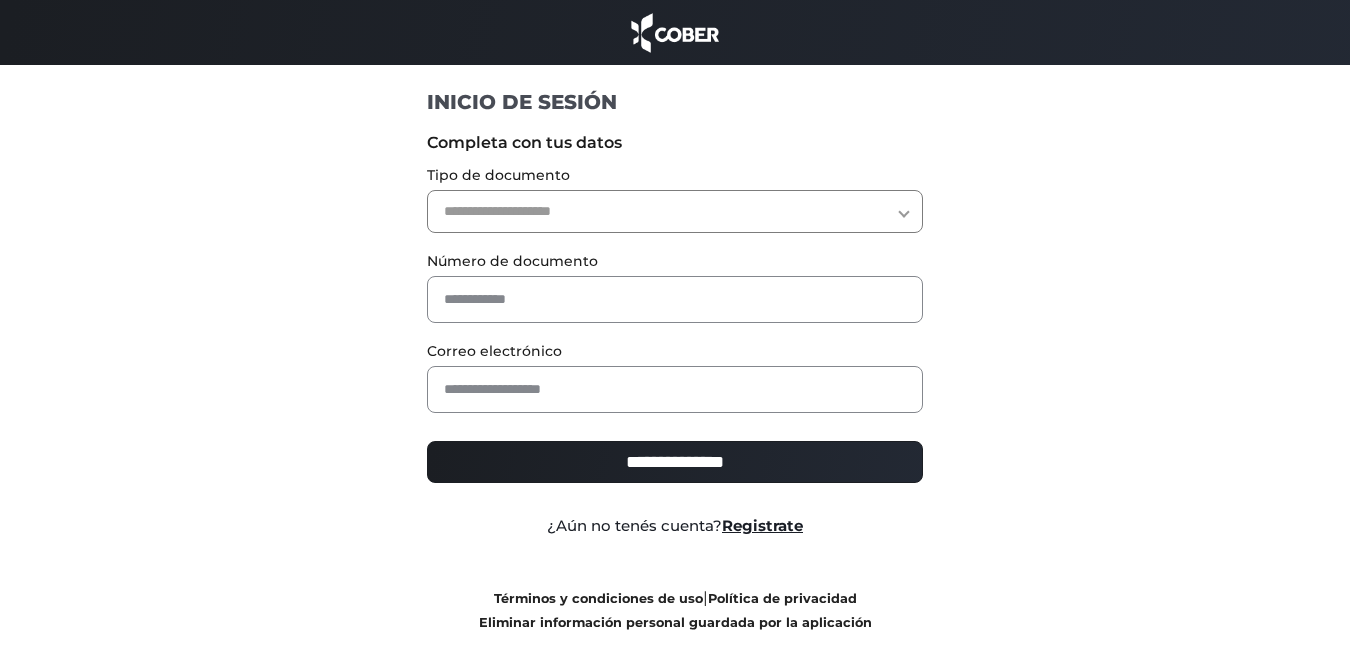 click on "**********" at bounding box center [675, 211] 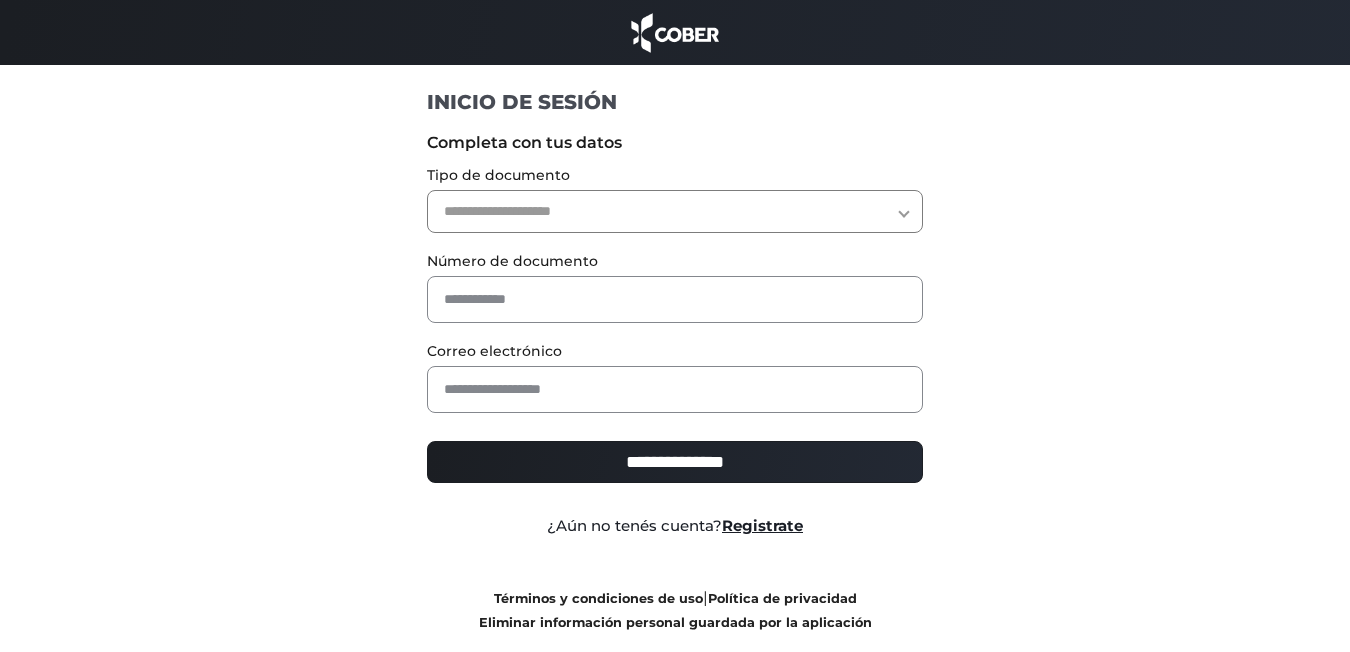 select on "***" 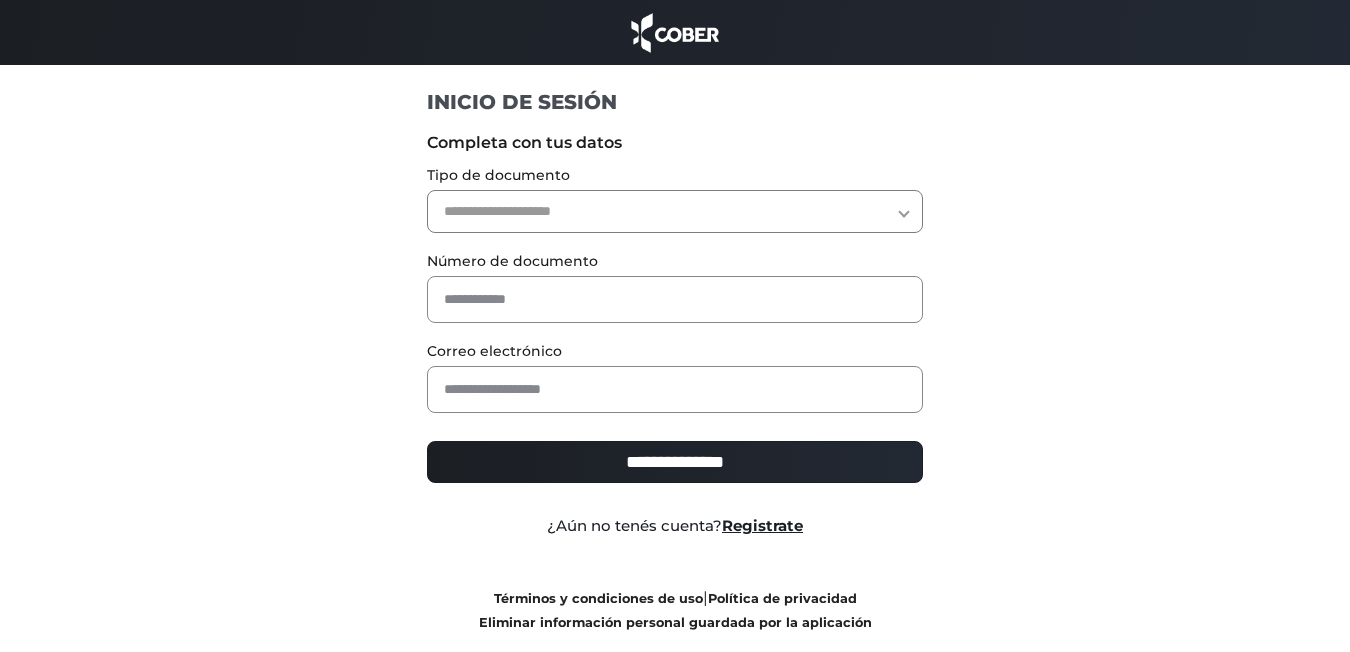 click on "**********" at bounding box center (675, 211) 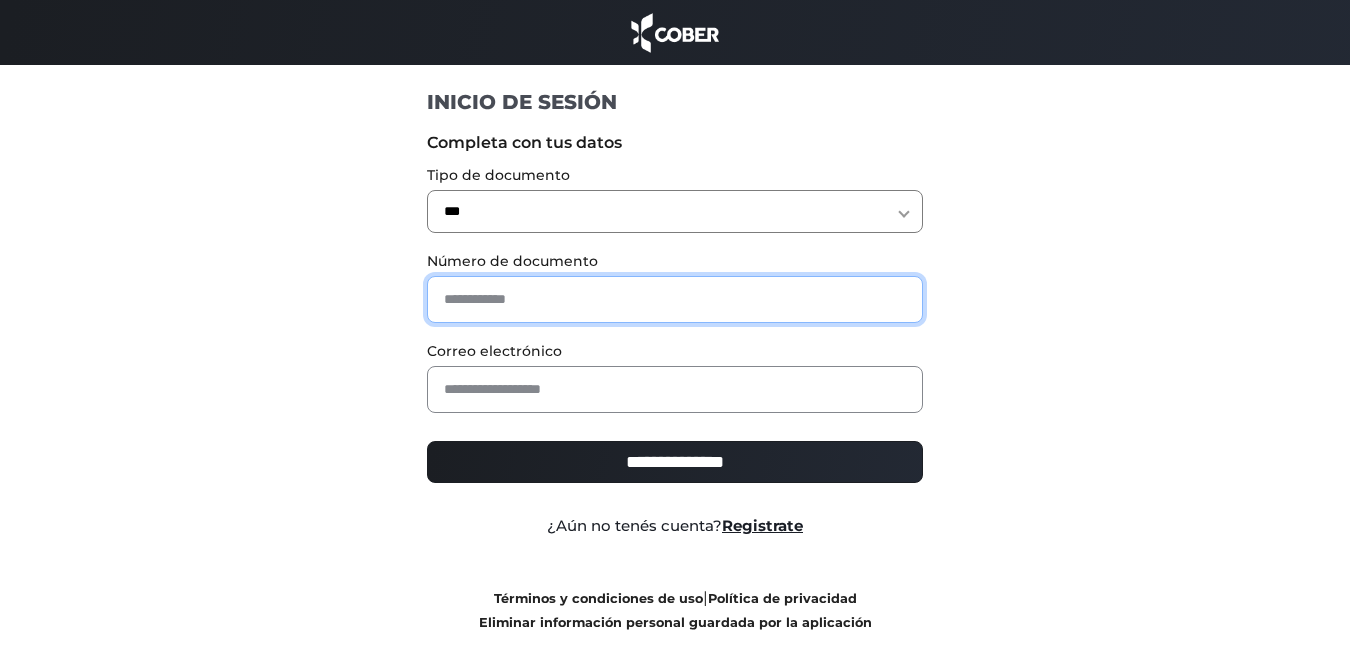 click at bounding box center [675, 299] 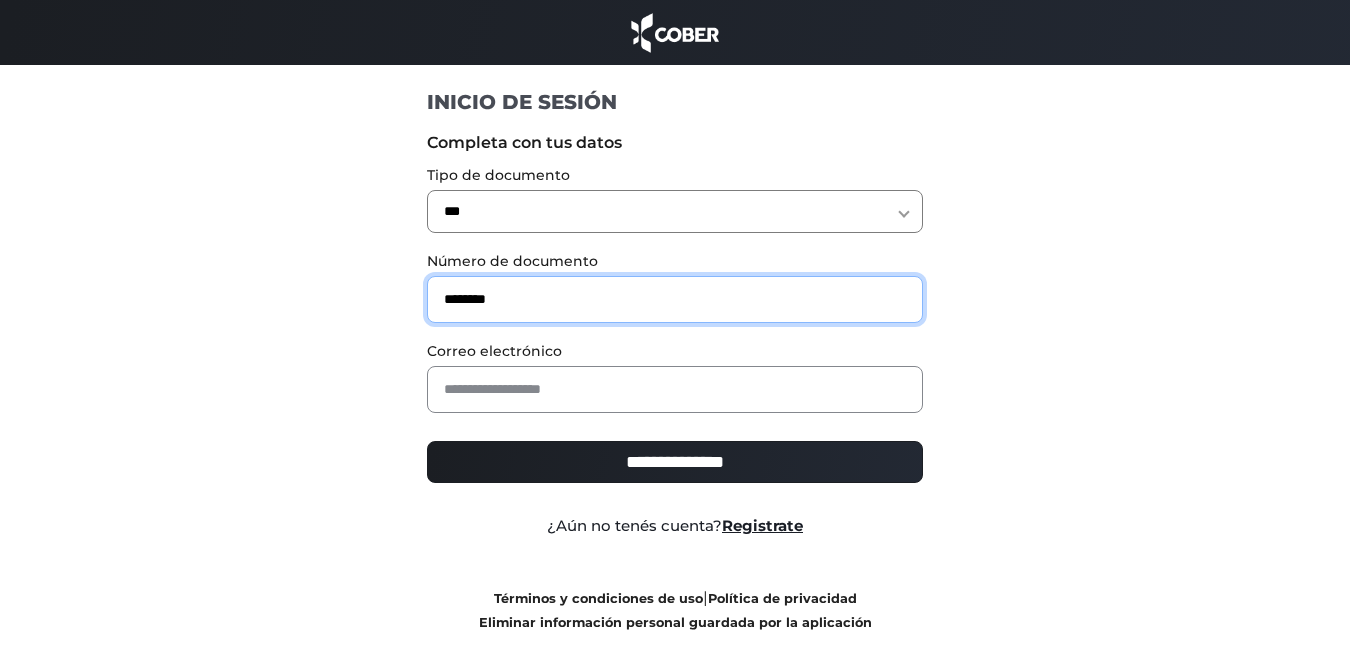 type on "********" 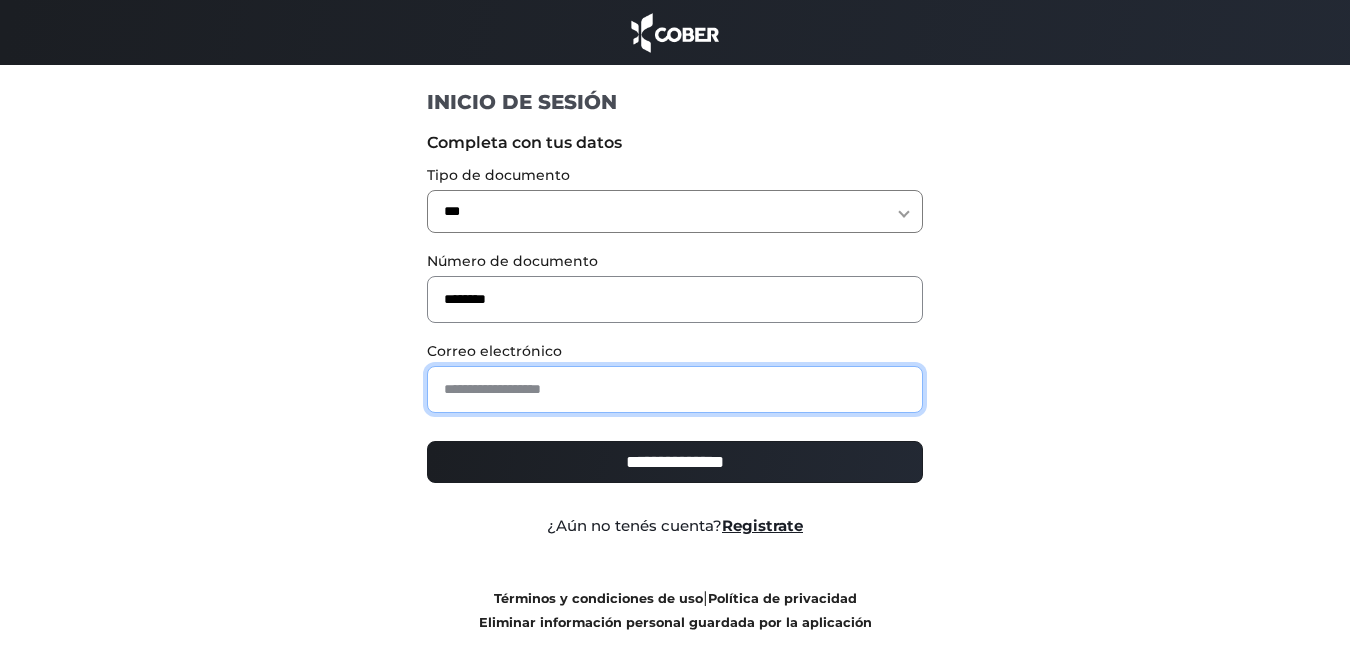 click at bounding box center (675, 389) 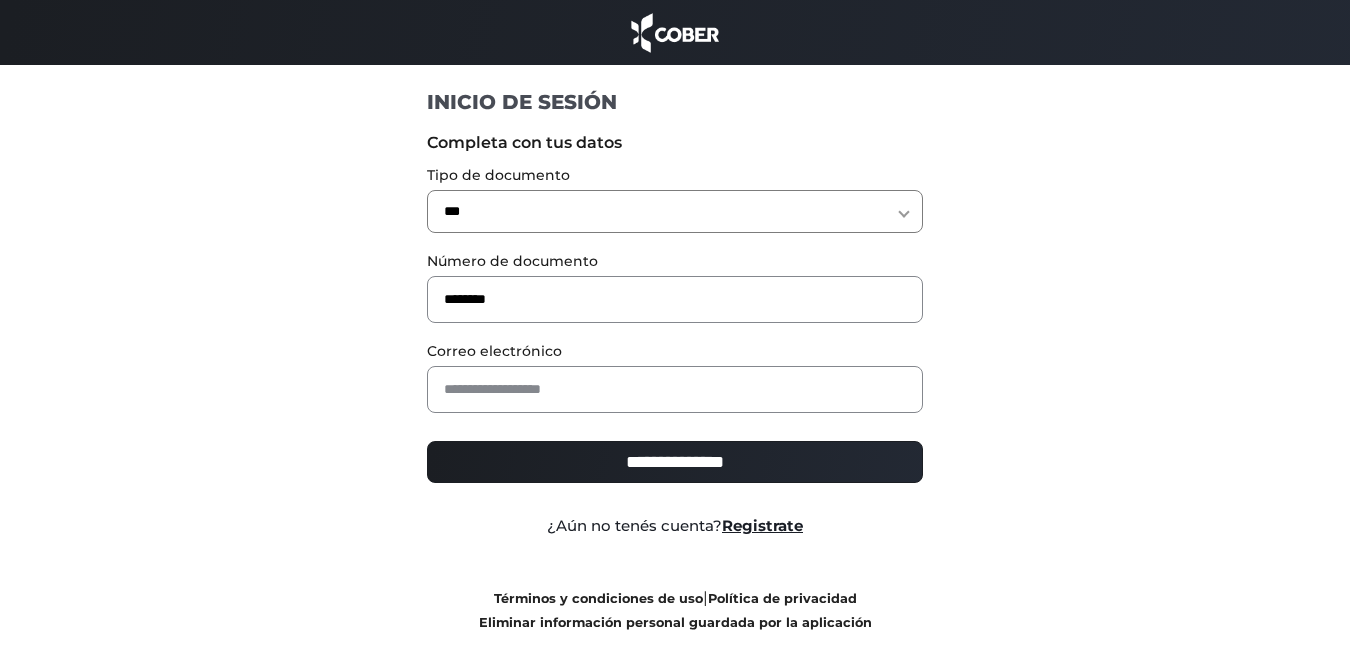 drag, startPoint x: 304, startPoint y: 316, endPoint x: 420, endPoint y: 379, distance: 132.00378 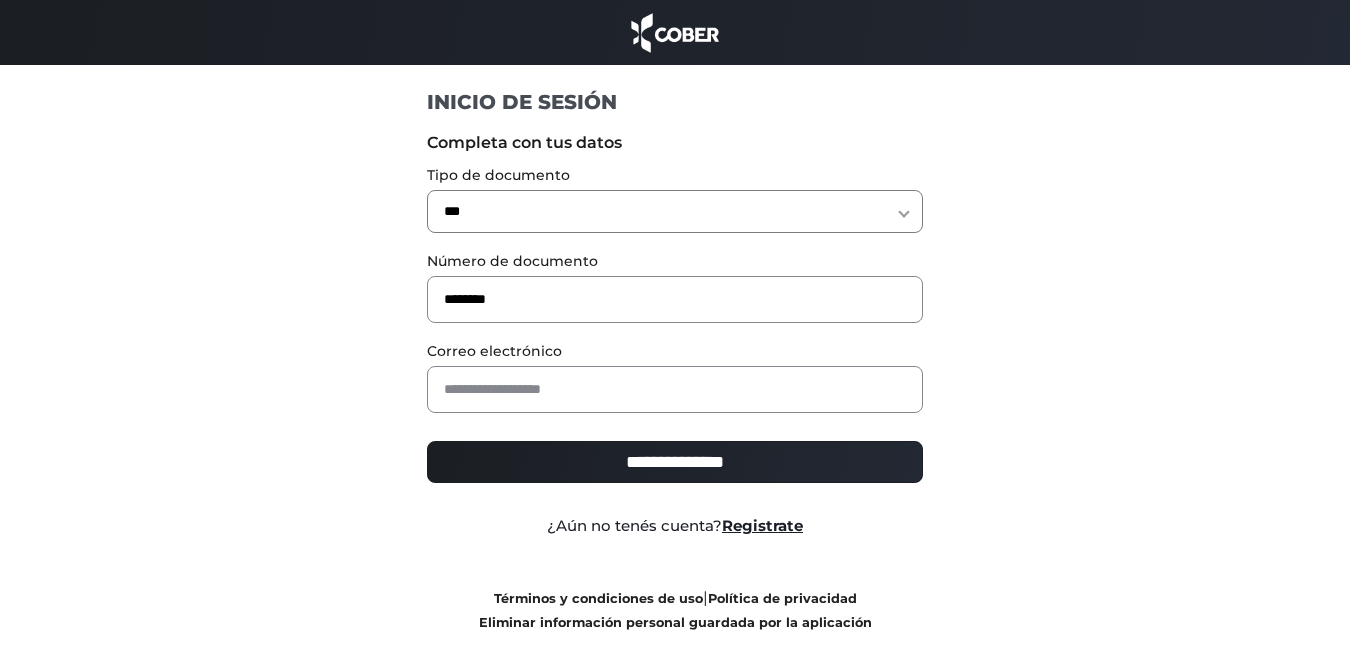click on "**********" at bounding box center [675, 378] 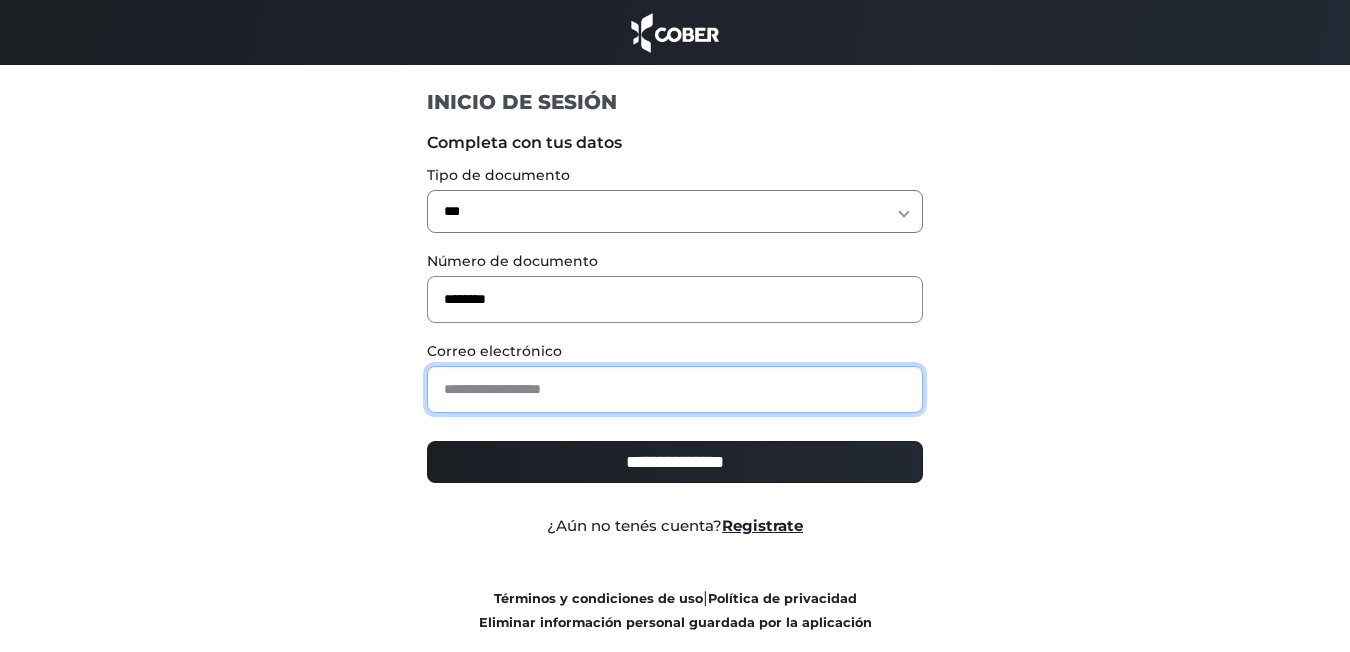 click at bounding box center (675, 389) 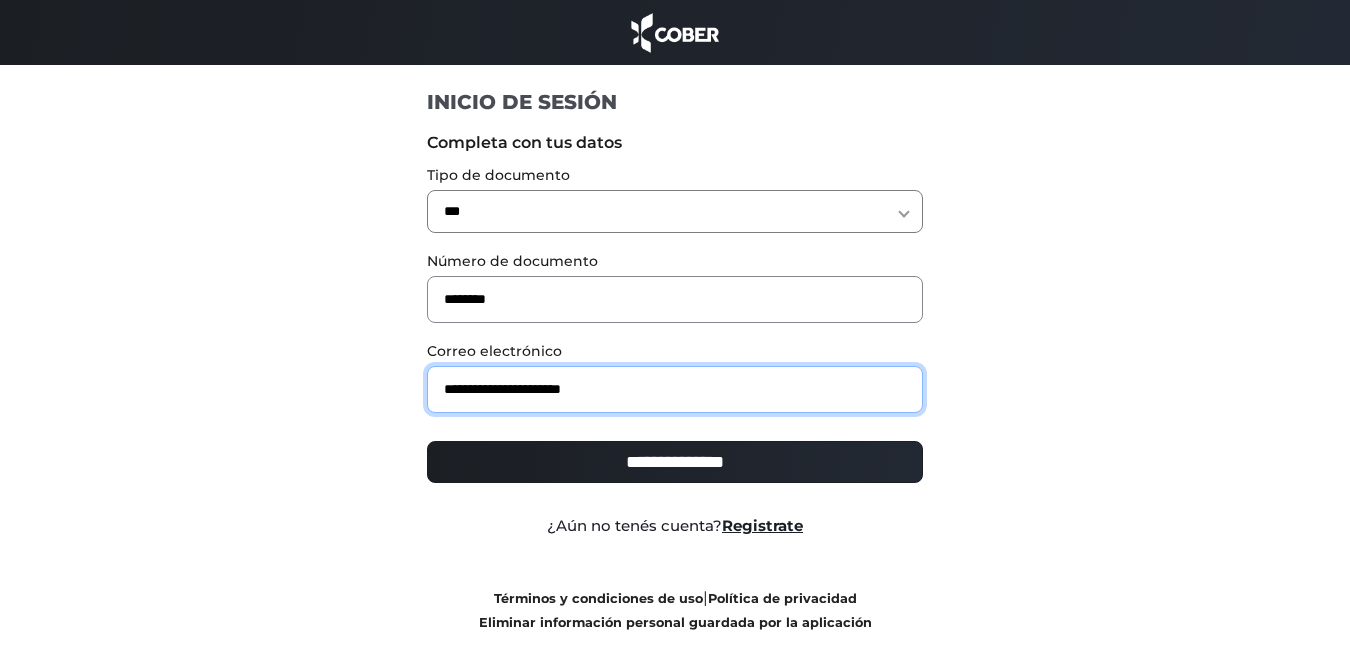 type on "**********" 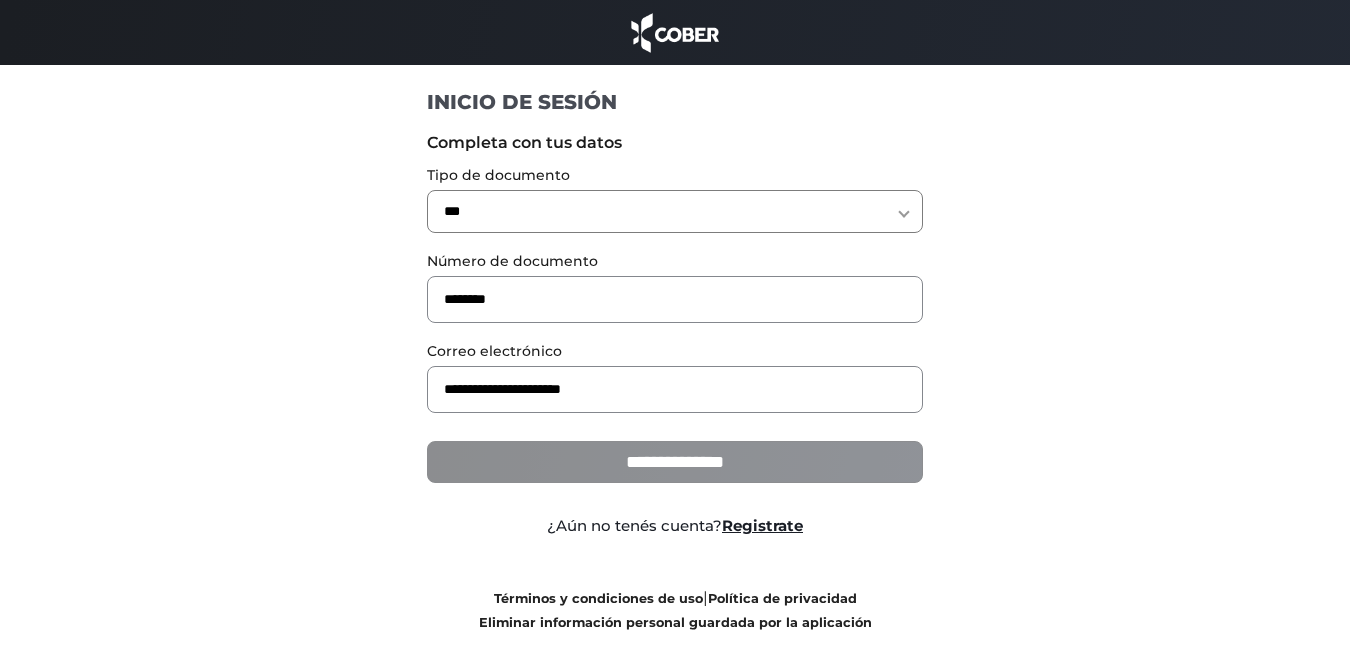 click on "**********" at bounding box center [675, 462] 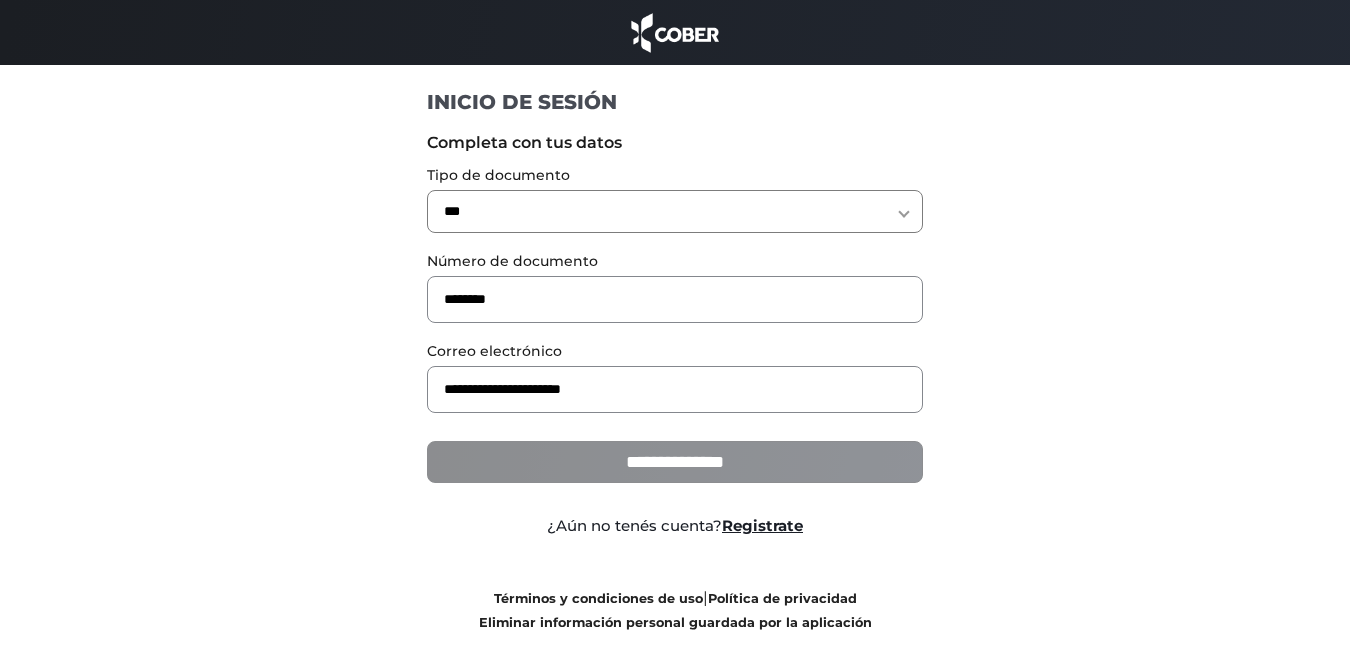 type on "**********" 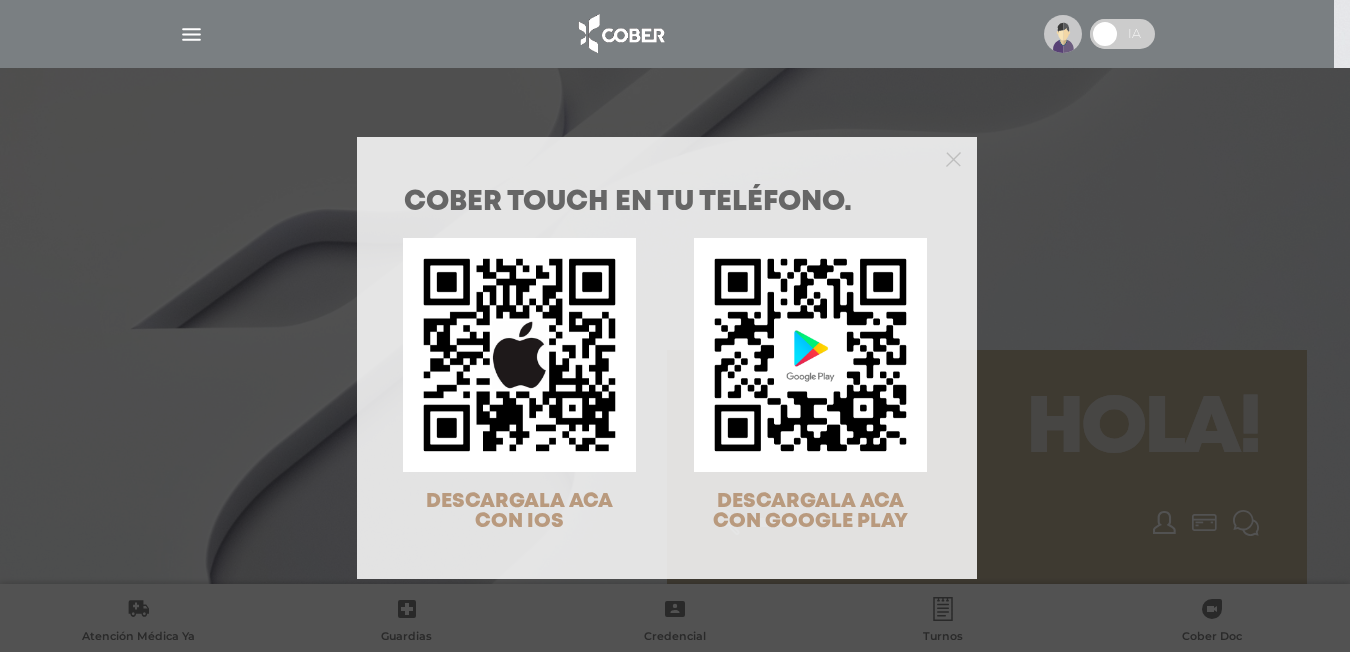 click on "COBER TOUCH en tu teléfono.
DESCARGALA ACA CON IOS
DESCARGALA ACA CON GOOGLE PLAY" at bounding box center (675, 326) 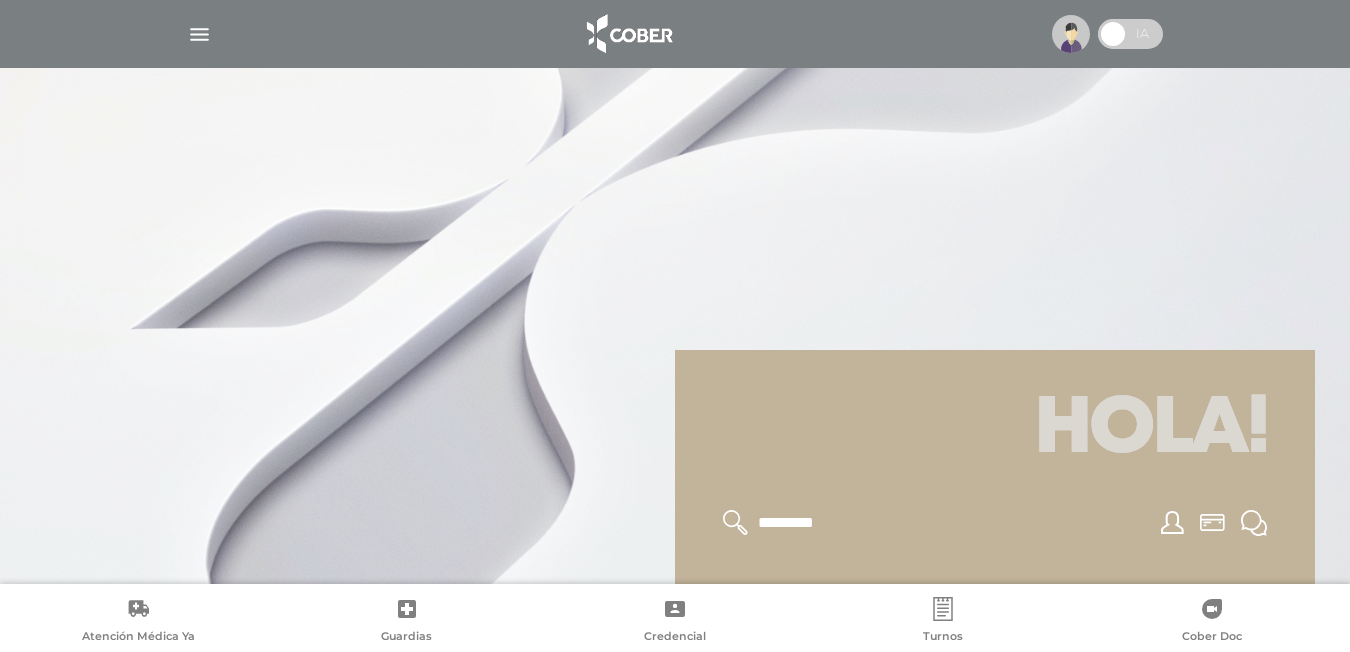click at bounding box center (199, 34) 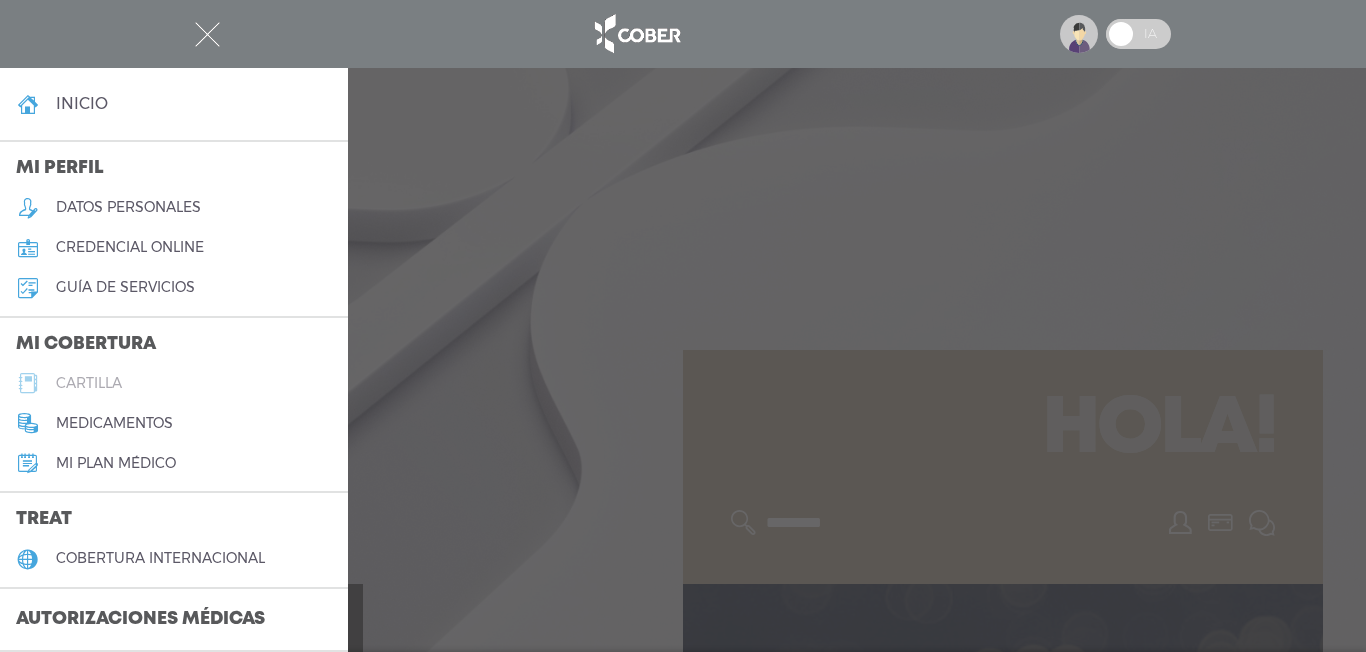 click on "cartilla" at bounding box center (89, 383) 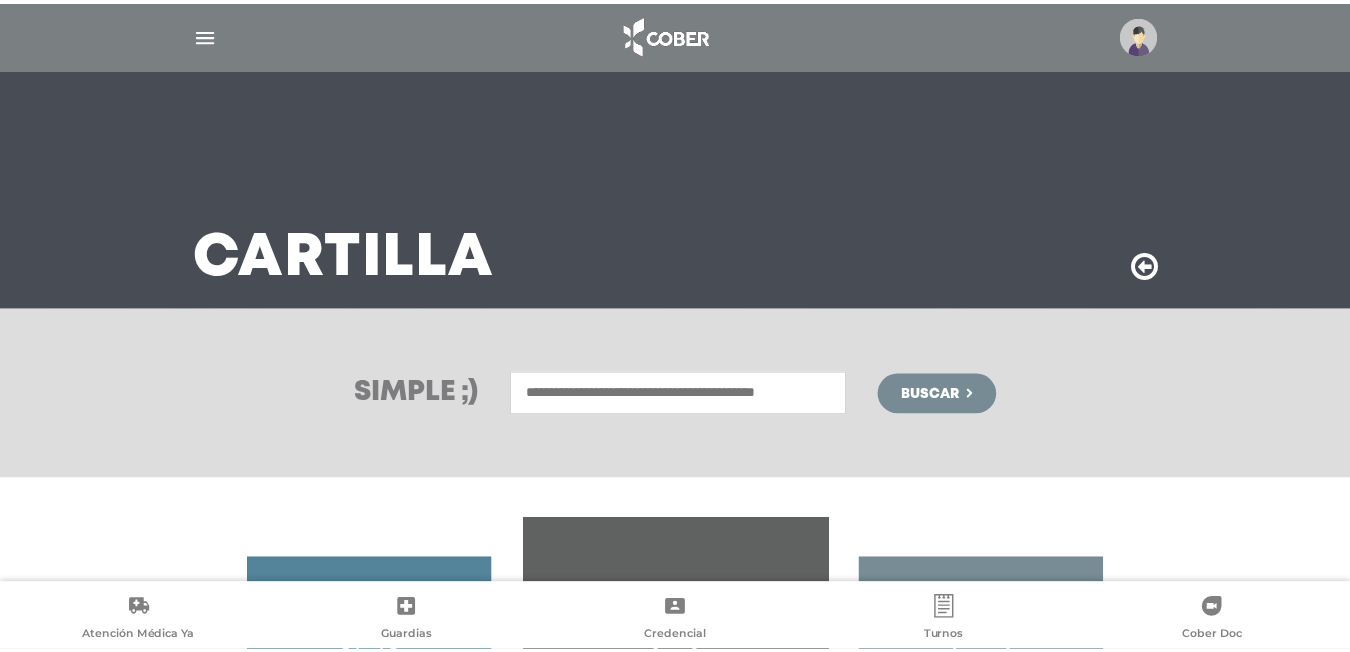 scroll, scrollTop: 0, scrollLeft: 0, axis: both 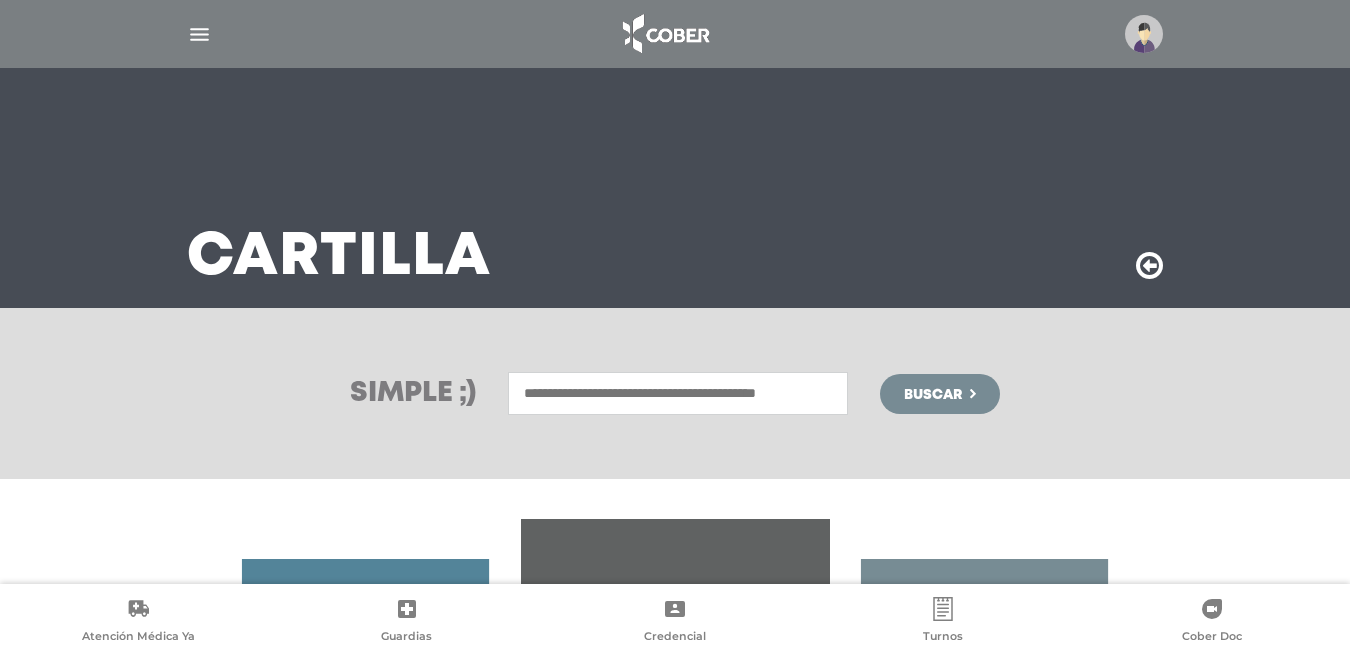 click at bounding box center (678, 393) 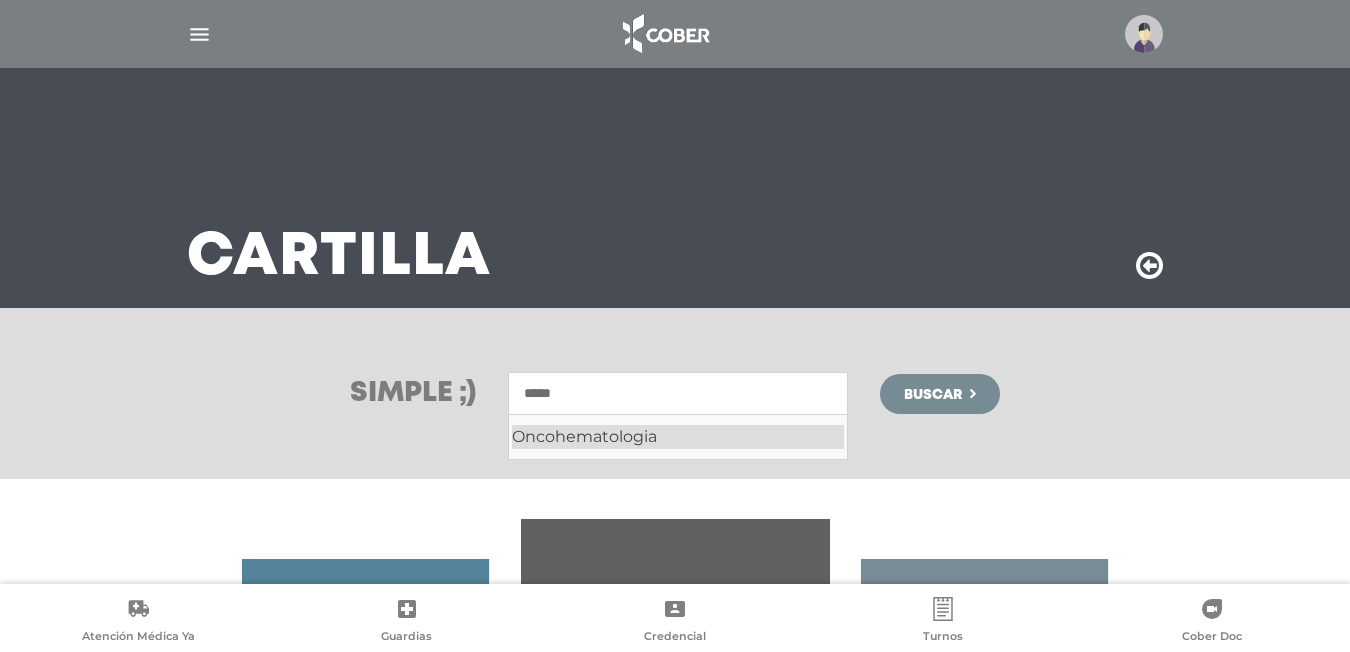 click on "Oncohematologia" at bounding box center (678, 437) 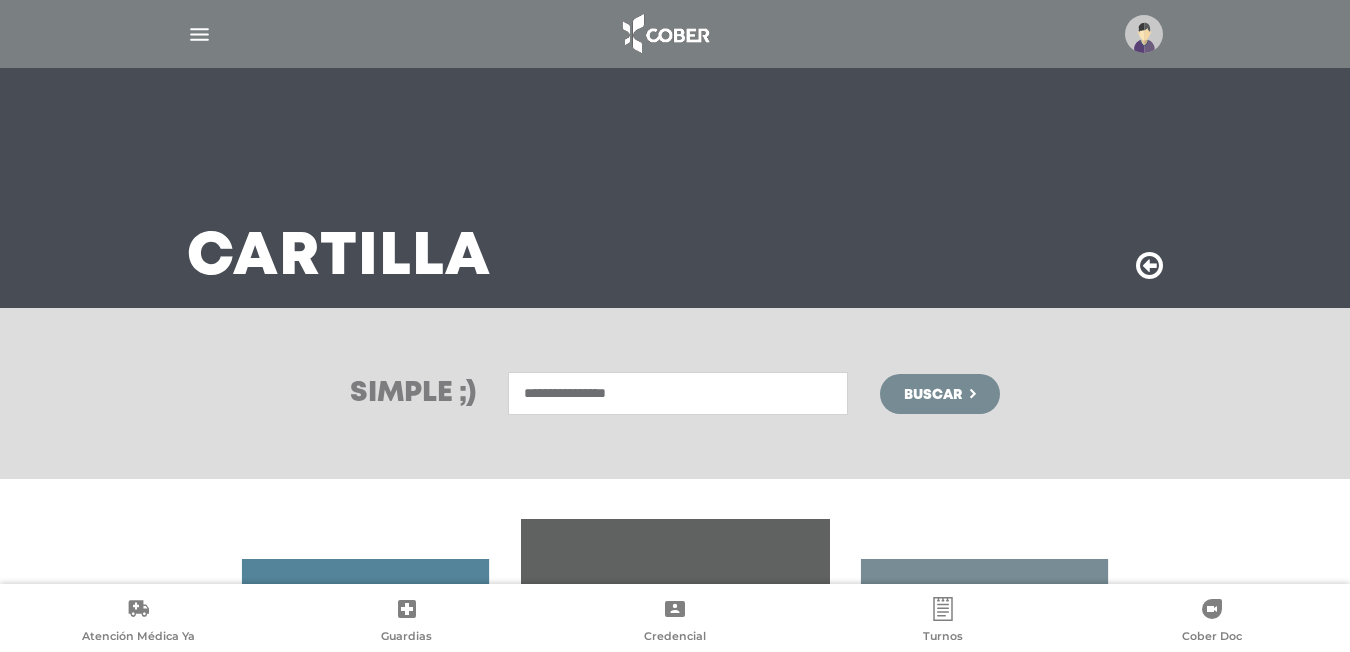 type on "**********" 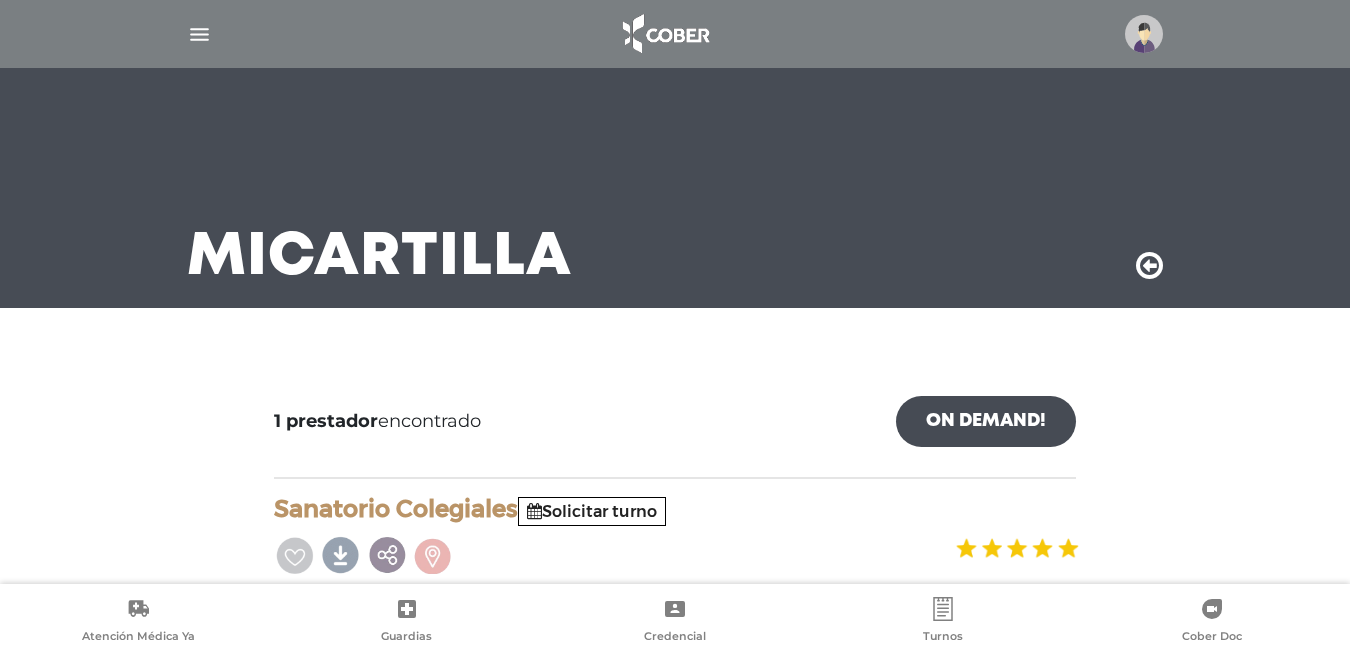 scroll, scrollTop: 136, scrollLeft: 0, axis: vertical 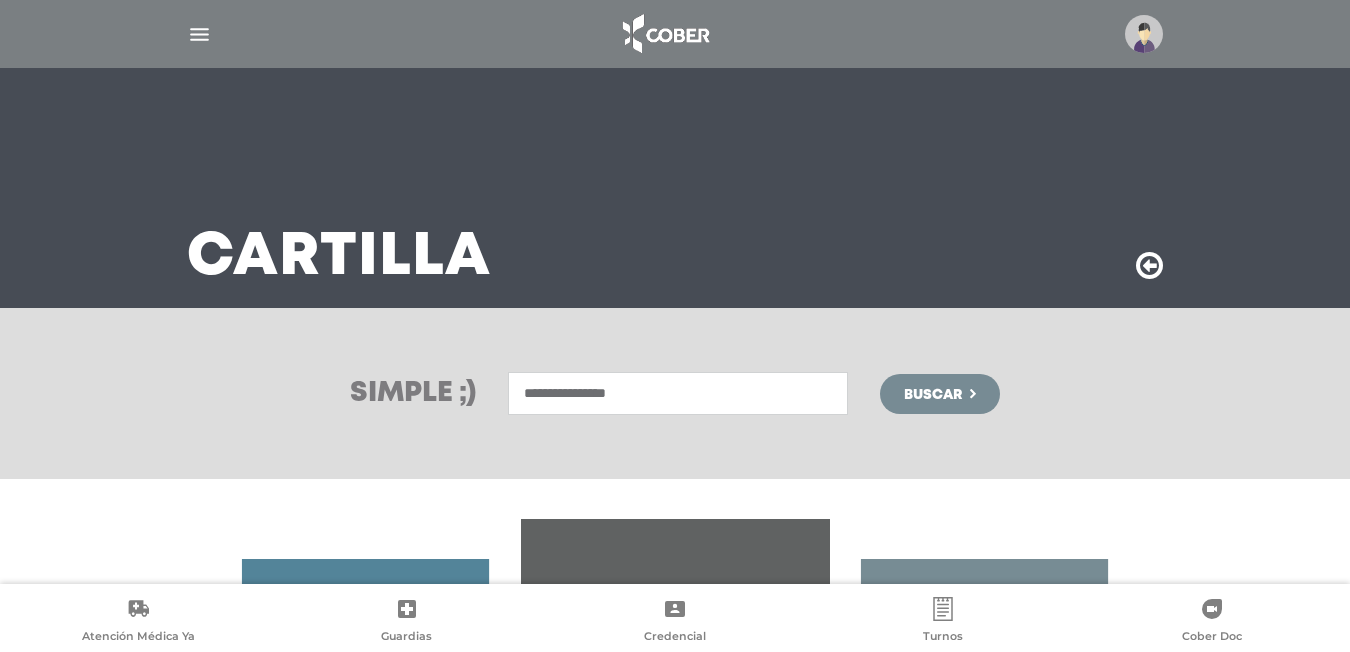 click on "**********" at bounding box center (678, 393) 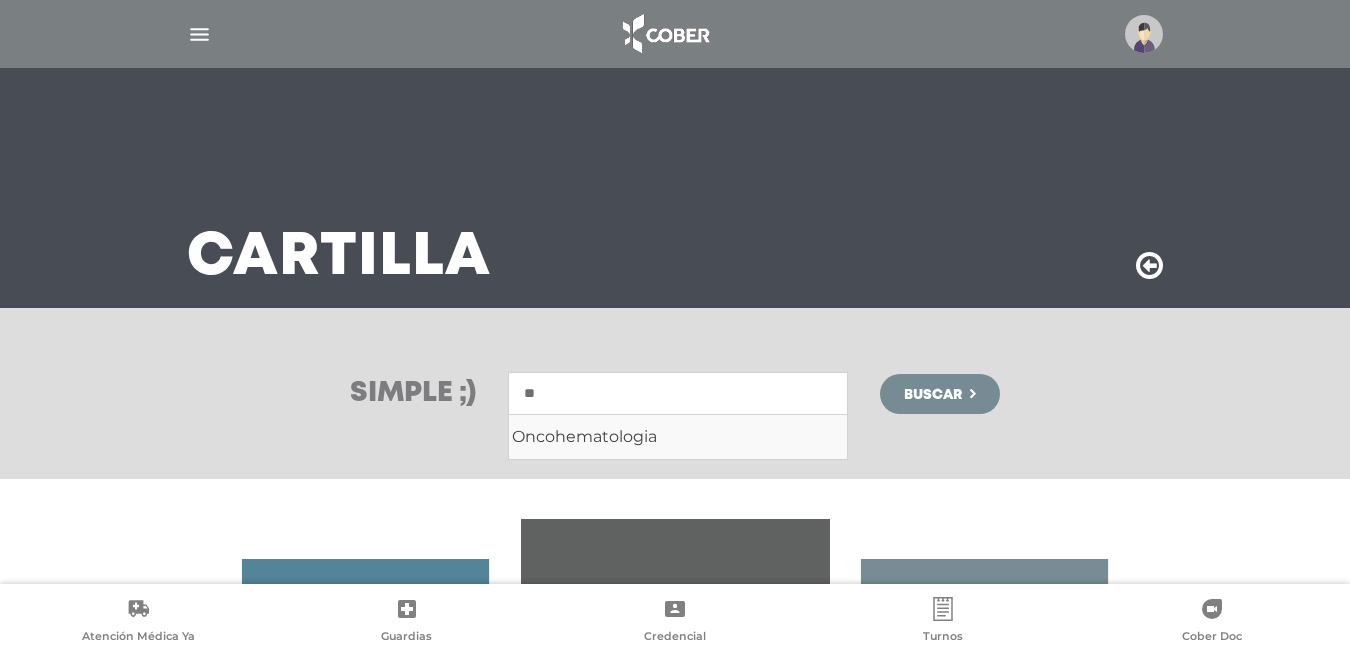 type on "*" 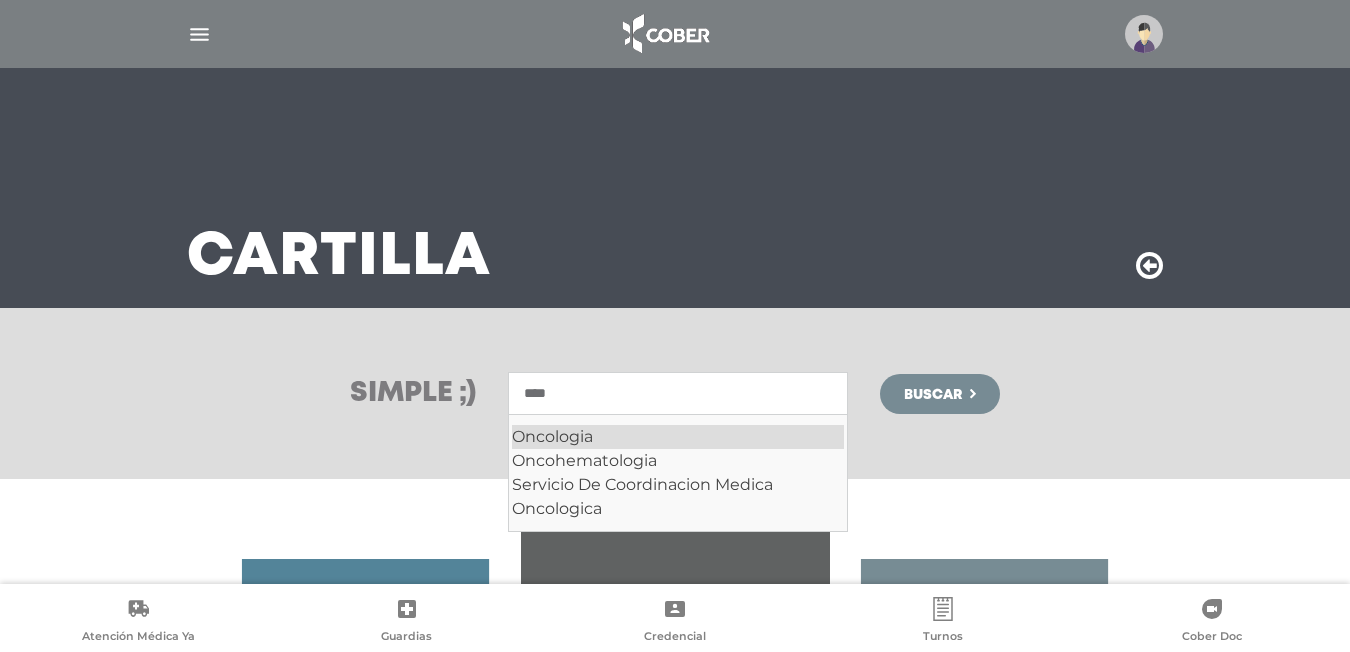 click on "Oncologia" at bounding box center [678, 437] 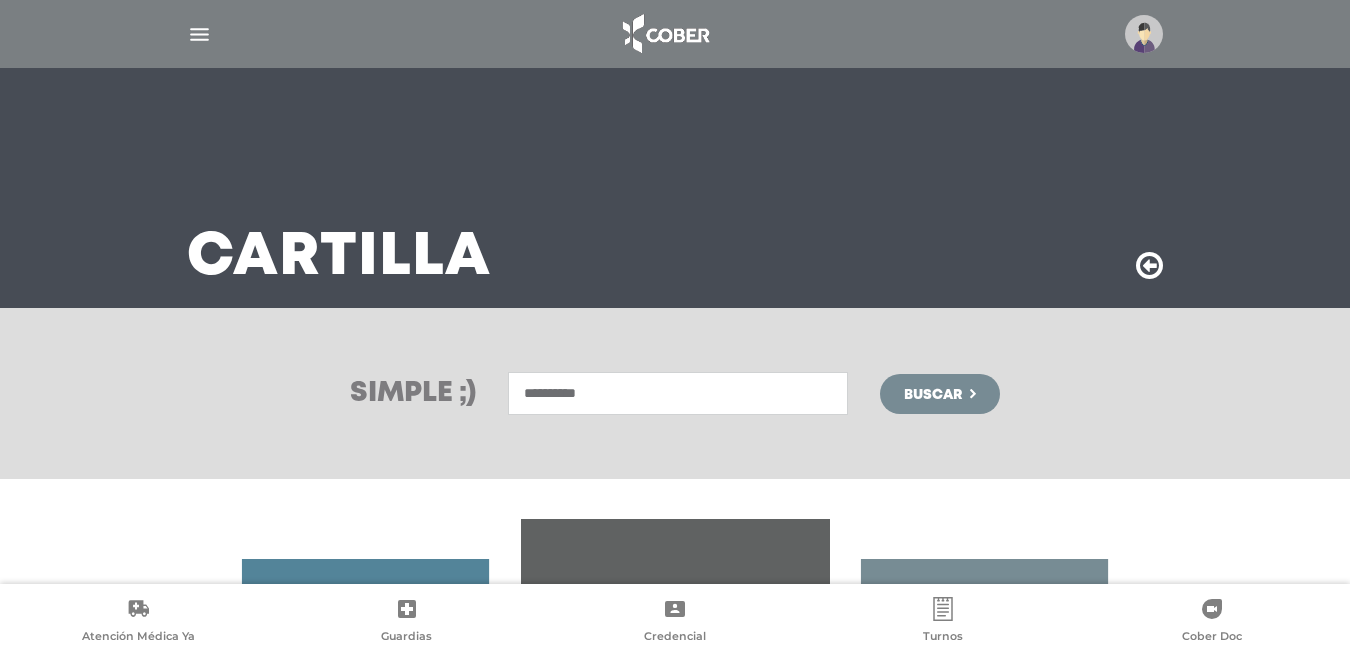 type on "*********" 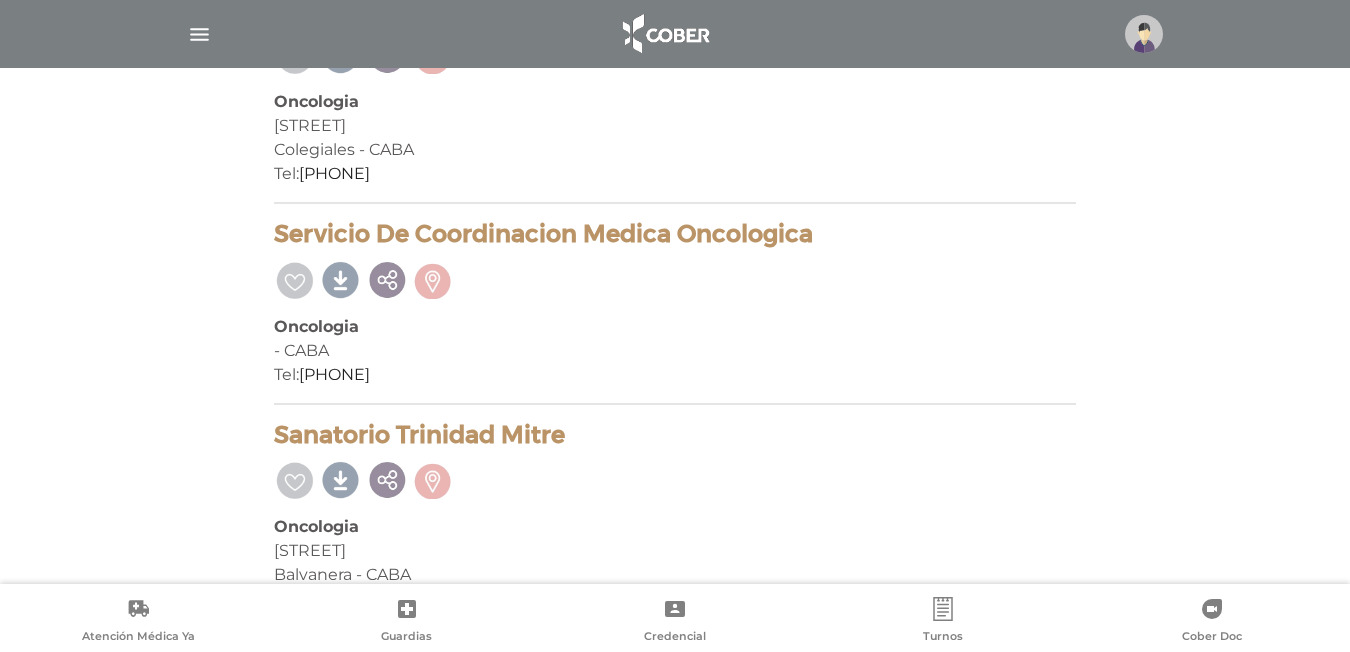 scroll, scrollTop: 561, scrollLeft: 0, axis: vertical 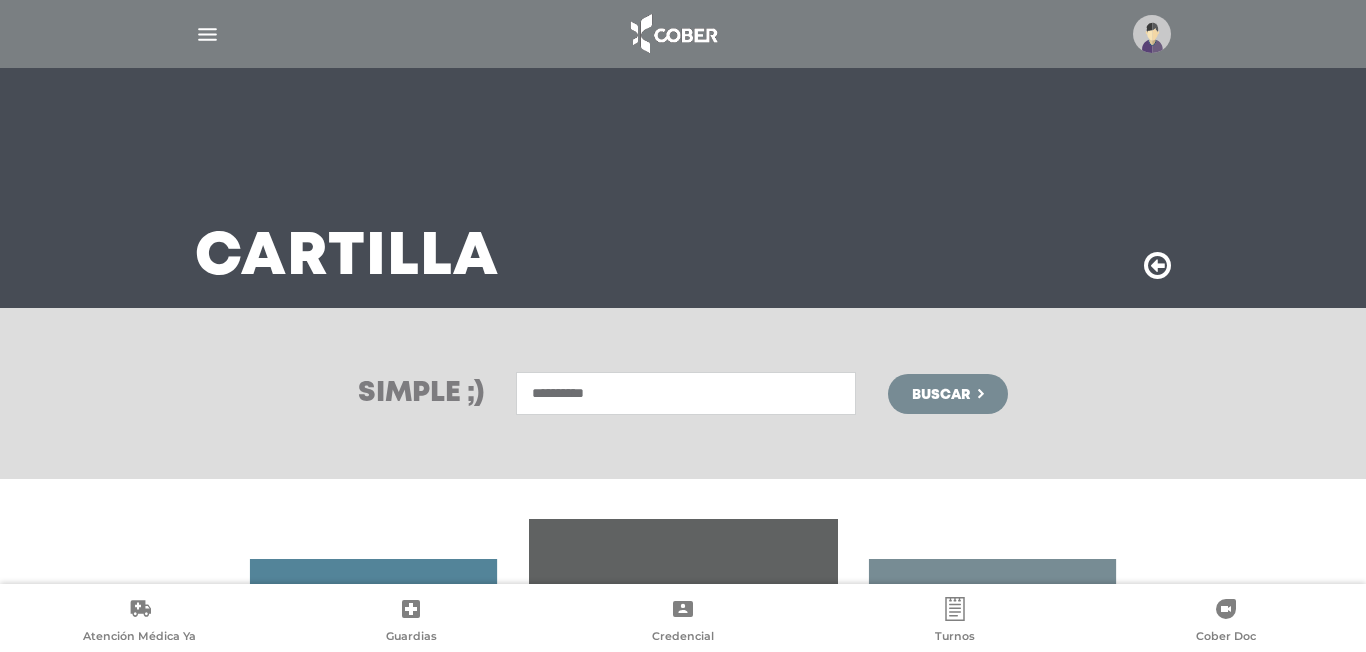 drag, startPoint x: 496, startPoint y: 420, endPoint x: 454, endPoint y: 425, distance: 42.296574 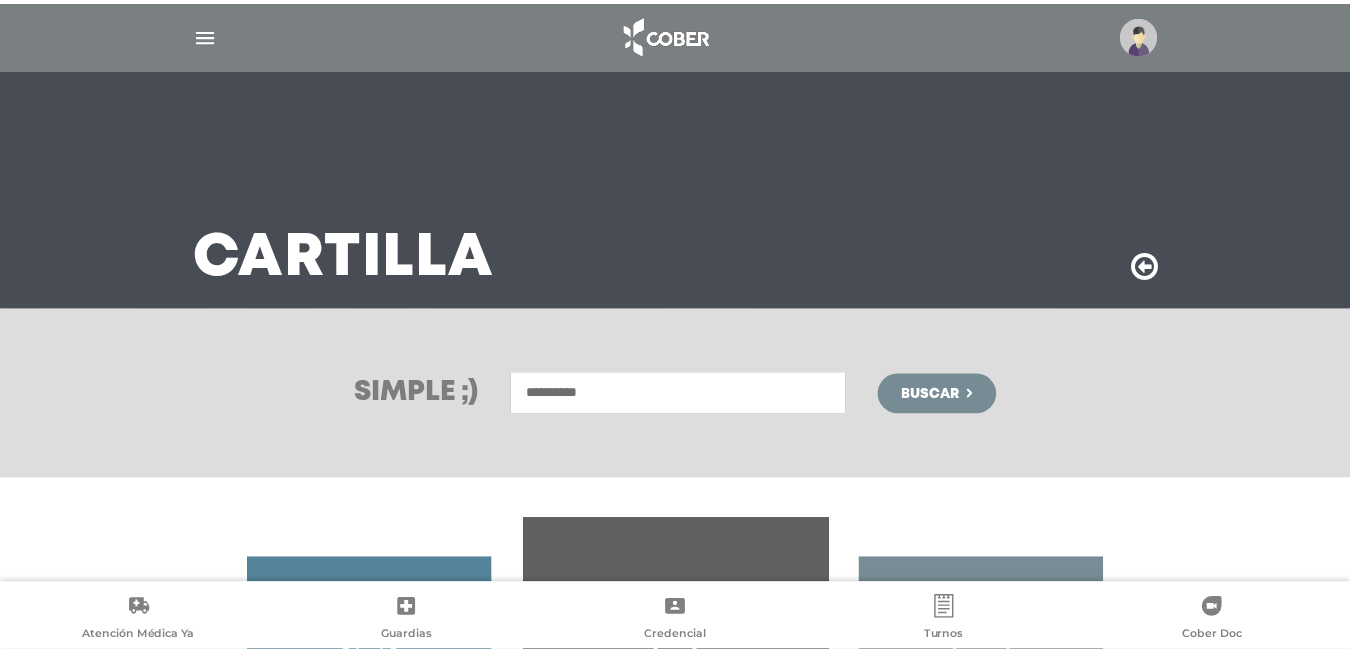 scroll, scrollTop: 0, scrollLeft: 0, axis: both 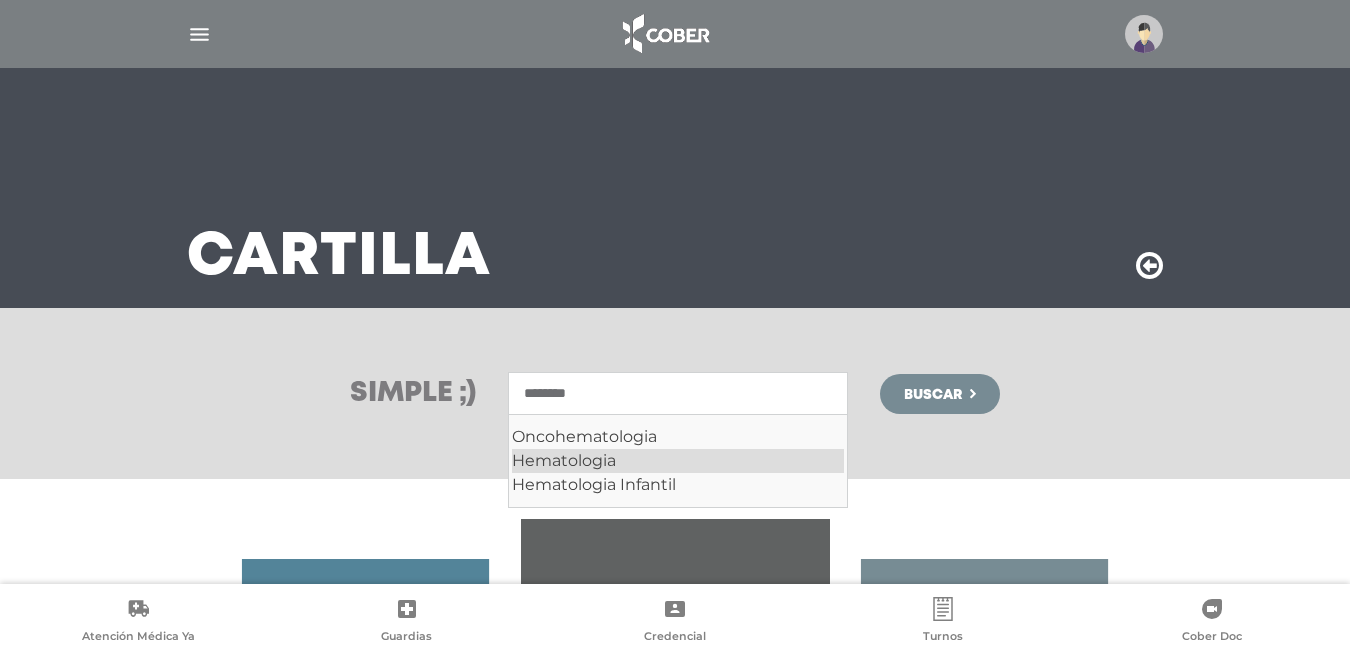 drag, startPoint x: 547, startPoint y: 459, endPoint x: 686, endPoint y: 449, distance: 139.35925 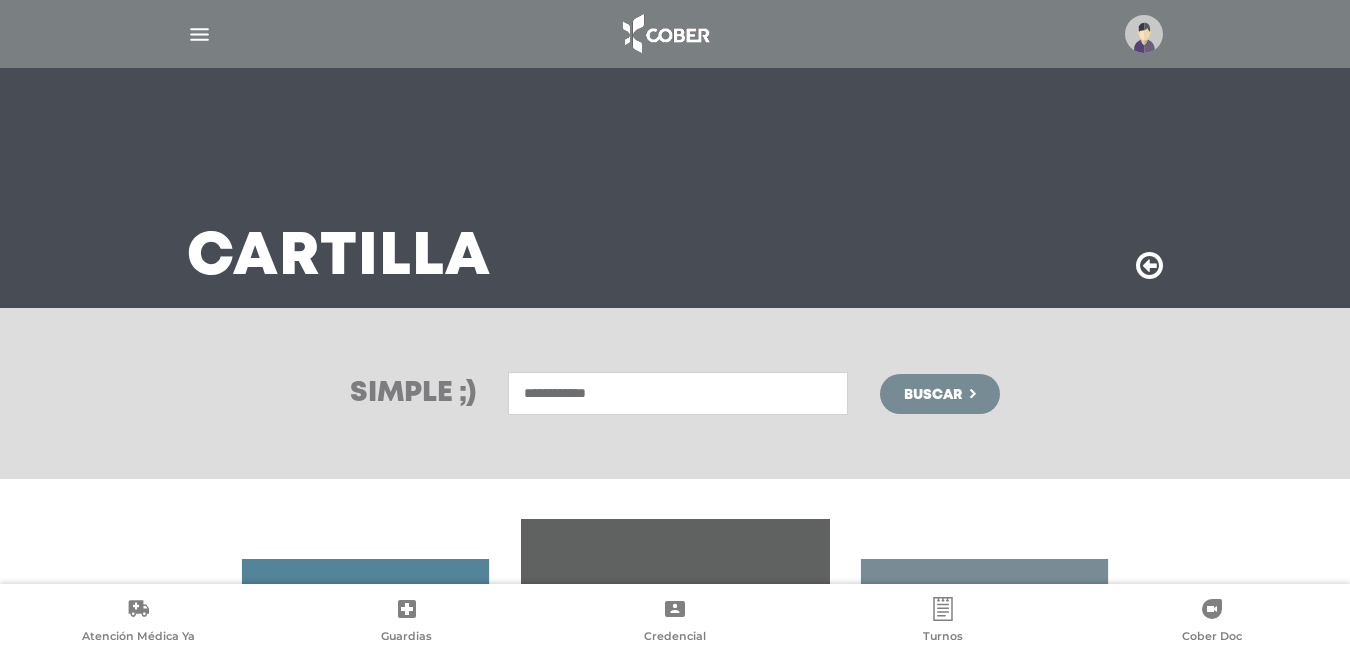 type on "**********" 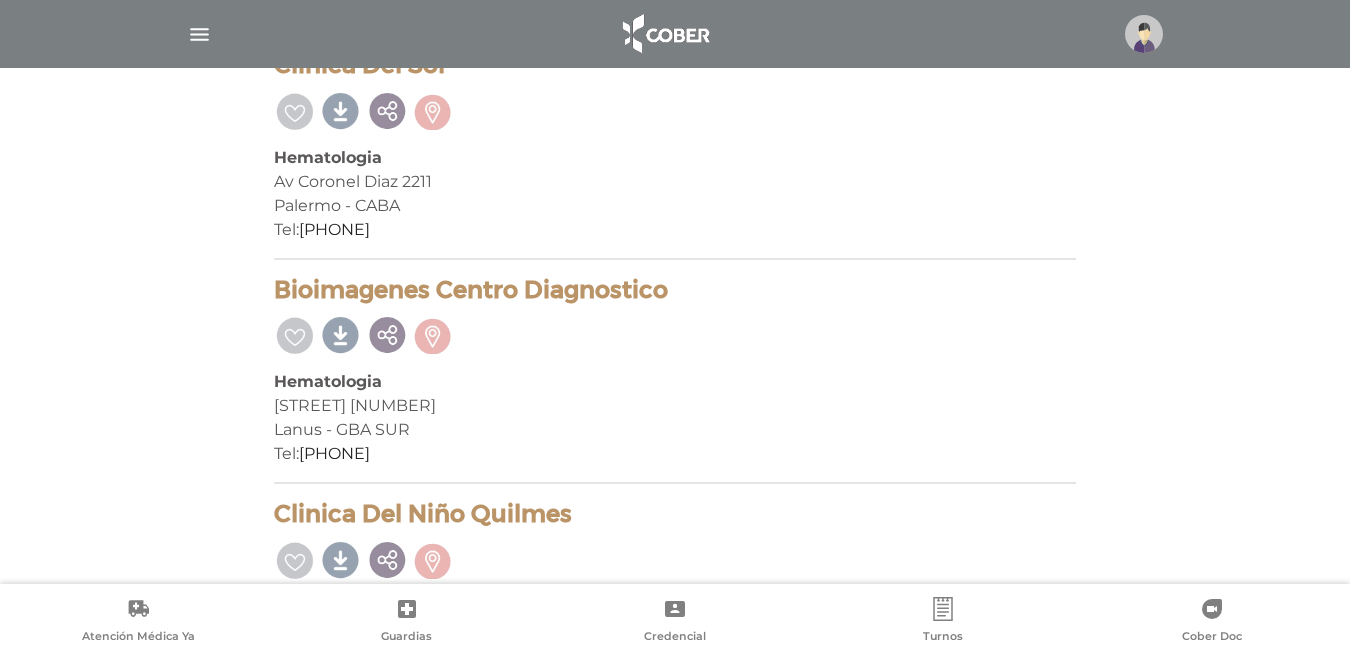 scroll, scrollTop: 10900, scrollLeft: 0, axis: vertical 